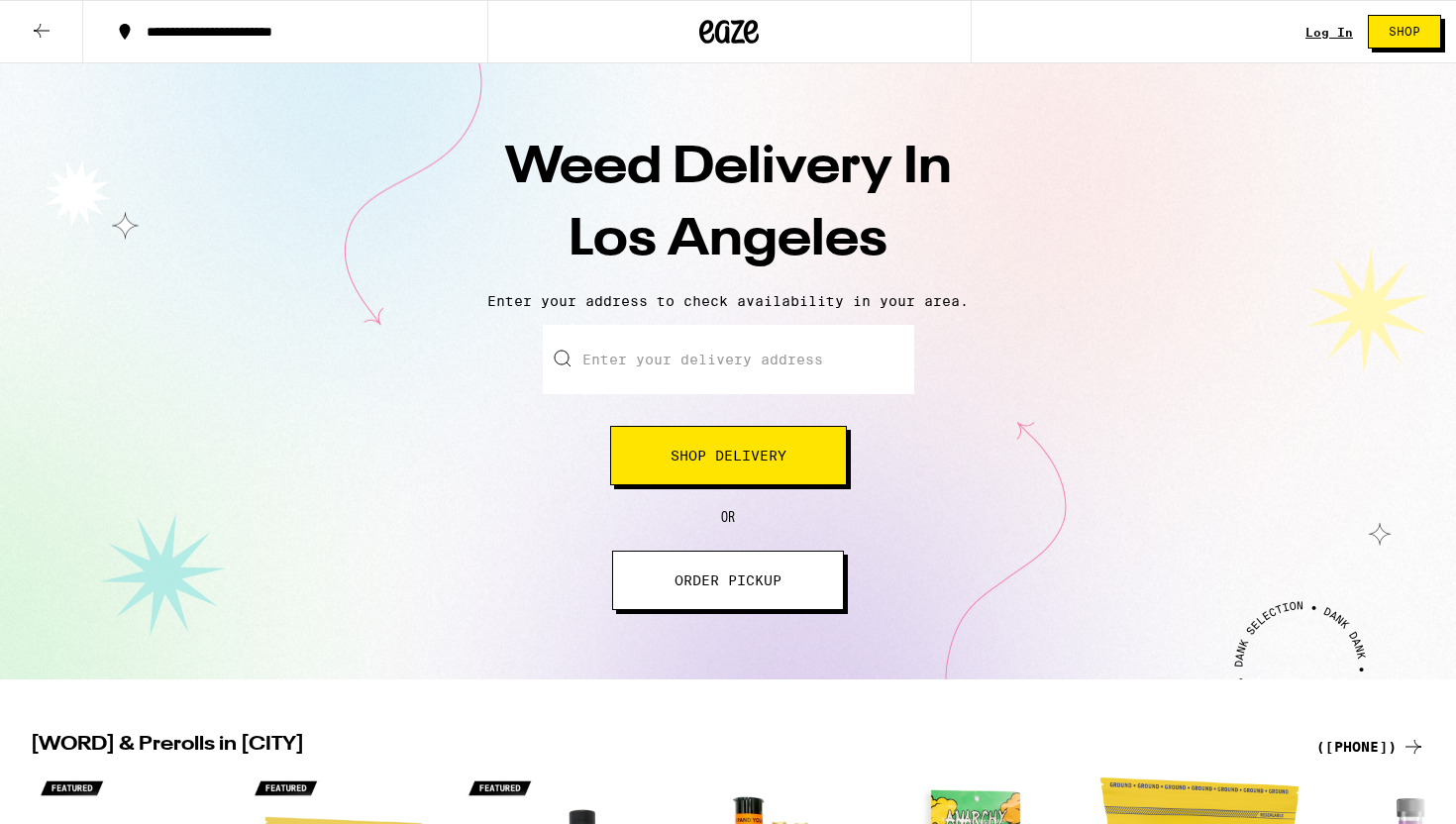 scroll, scrollTop: 0, scrollLeft: 0, axis: both 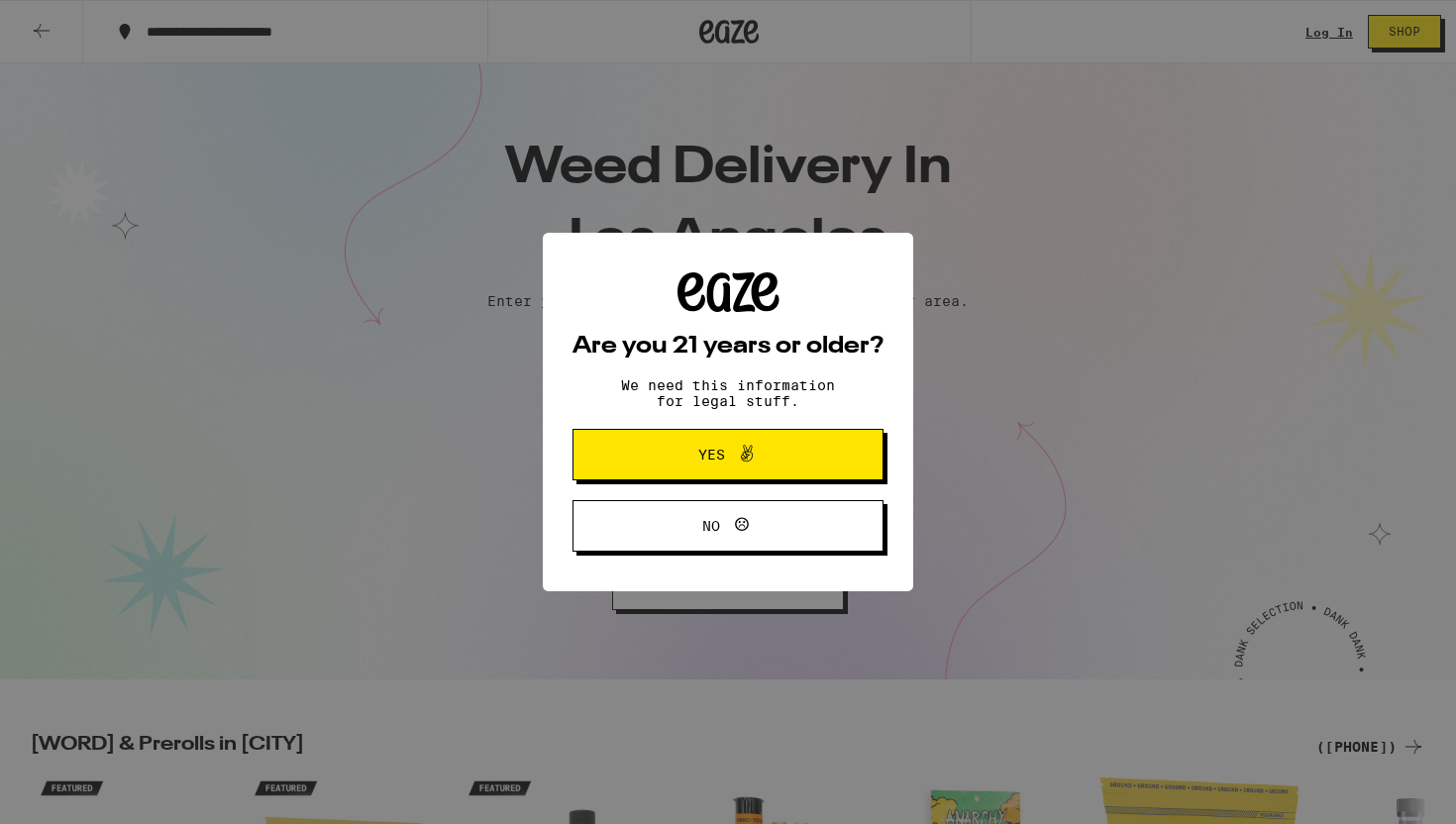 click on "Yes" at bounding box center (728, 455) 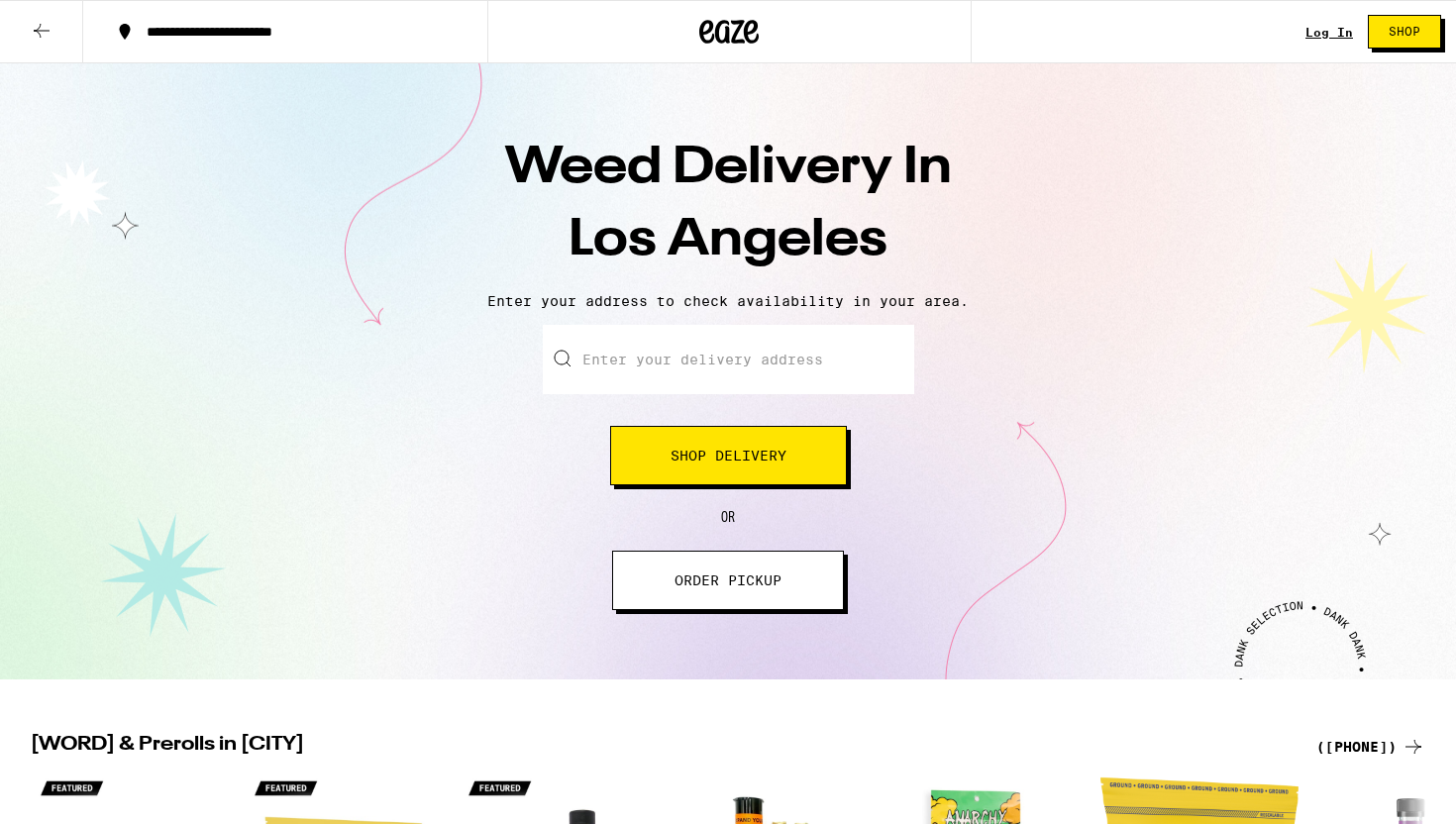 click on "Enter your delivery address" at bounding box center [728, 360] 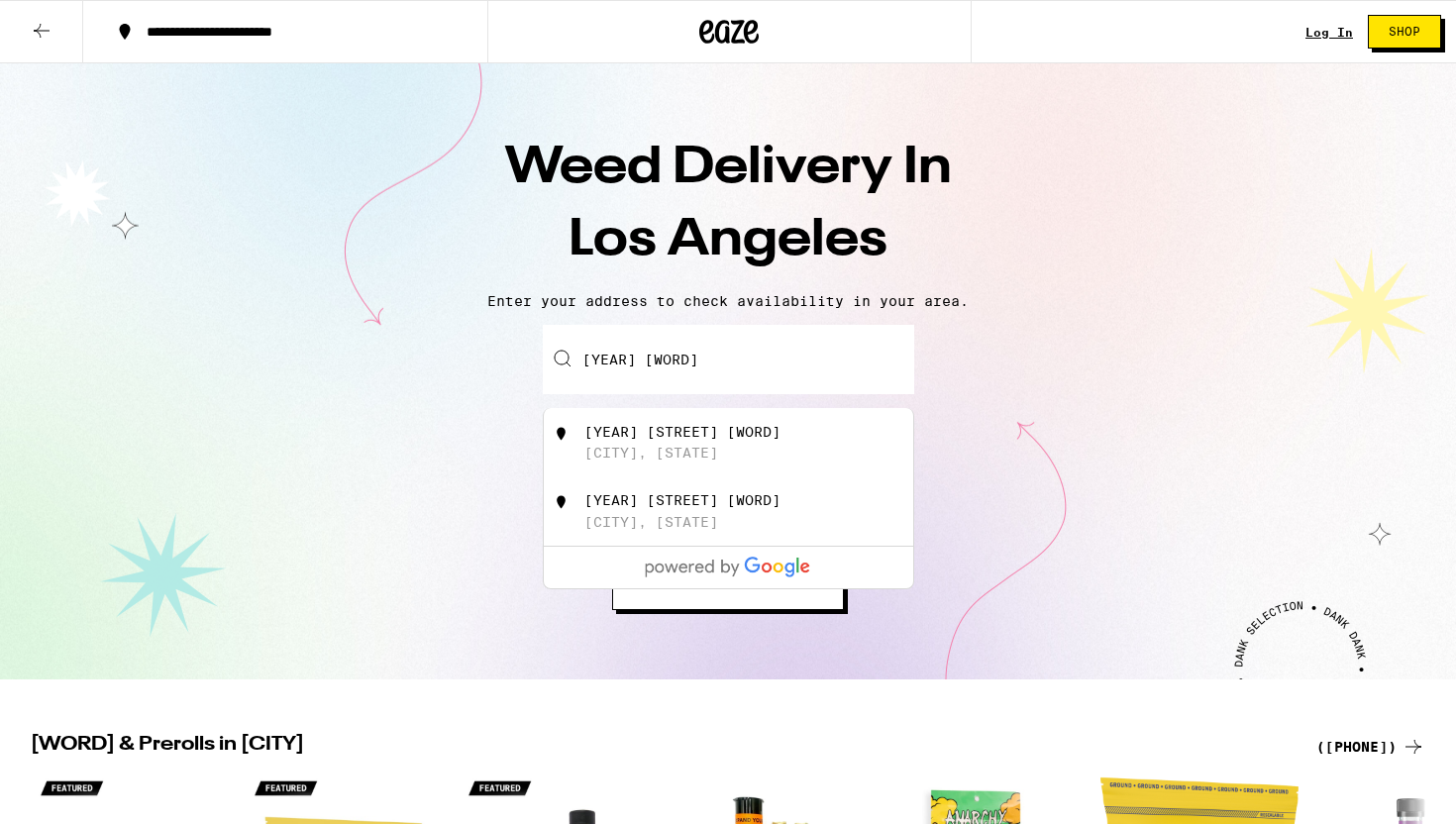 click on "[YEAR] [STREET] [WORD]" at bounding box center [682, 432] 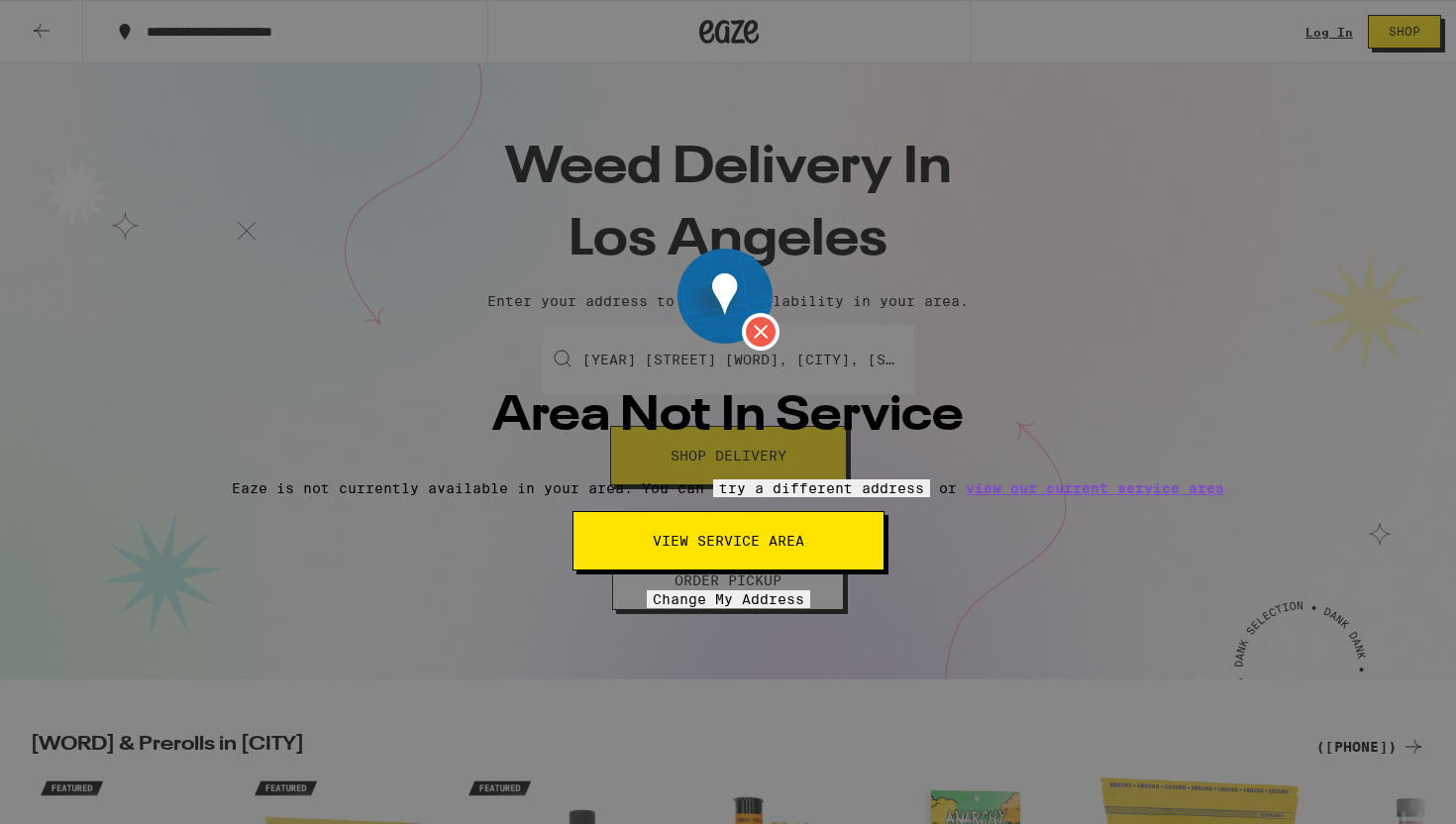 click on "View Service Area" at bounding box center [728, 541] 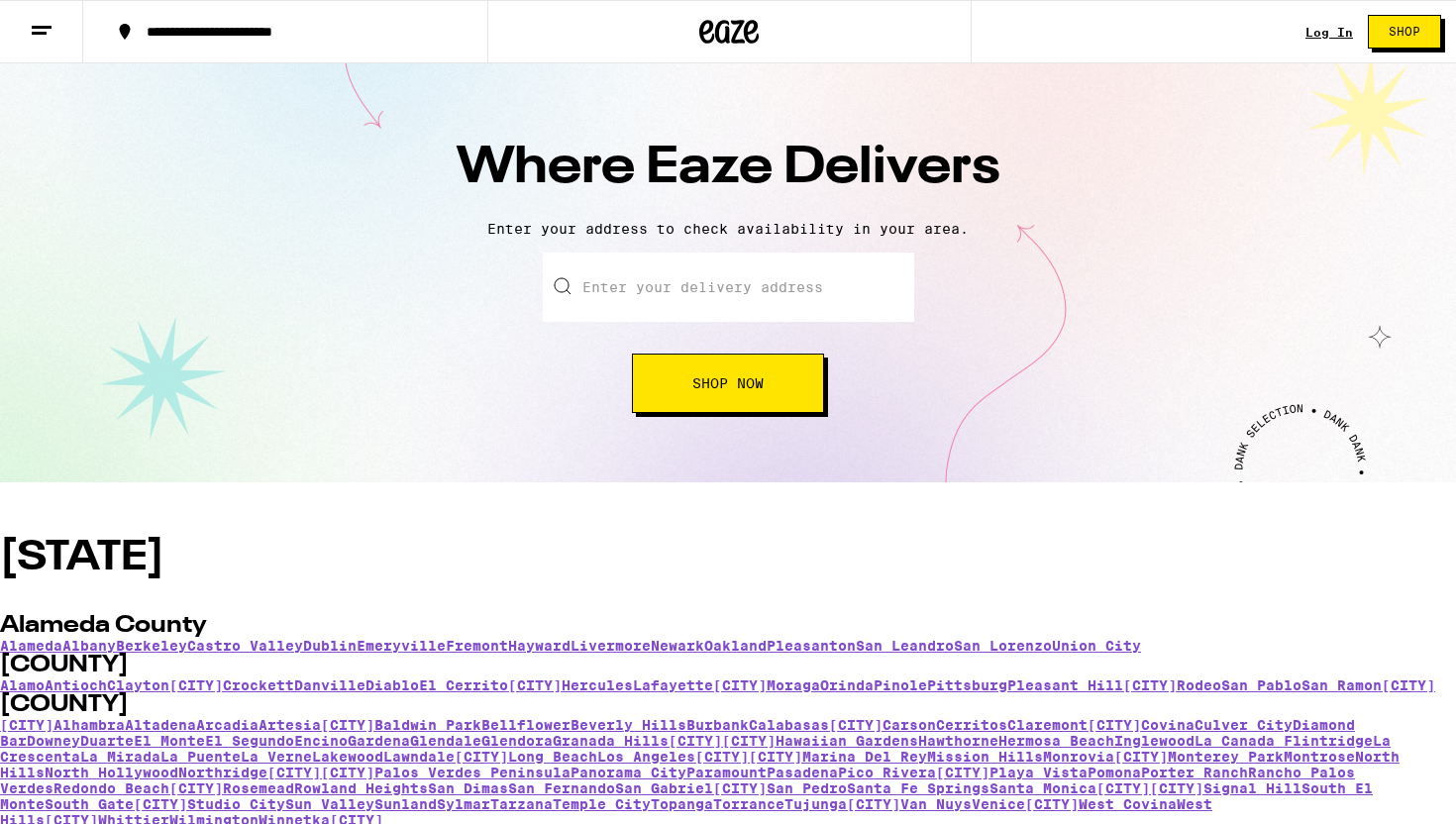 click at bounding box center (728, 287) 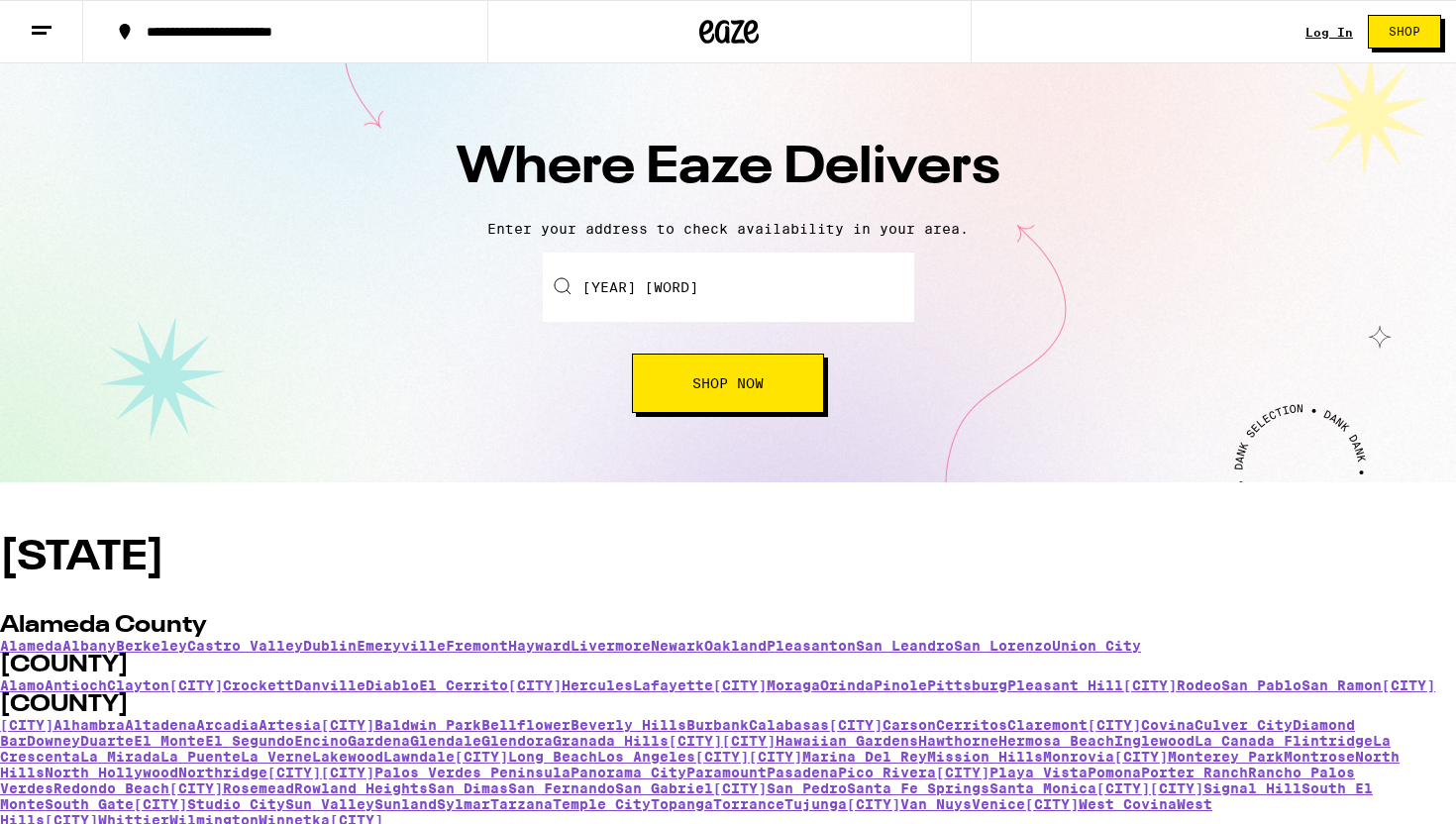 click on "Enter your address to check availability in your area." at bounding box center (728, 229) 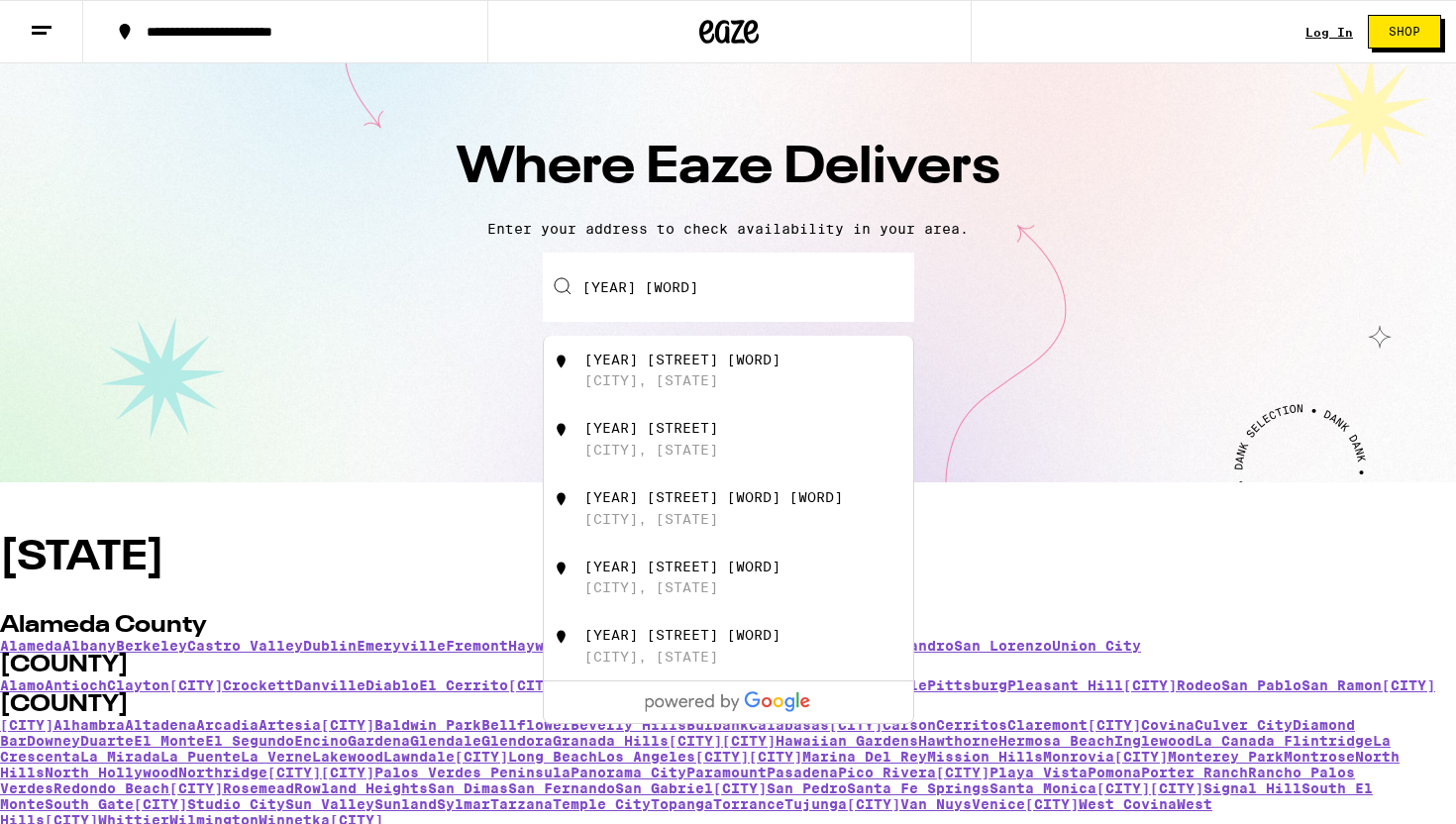 click on "[YEAR] [WORD]" at bounding box center (728, 287) 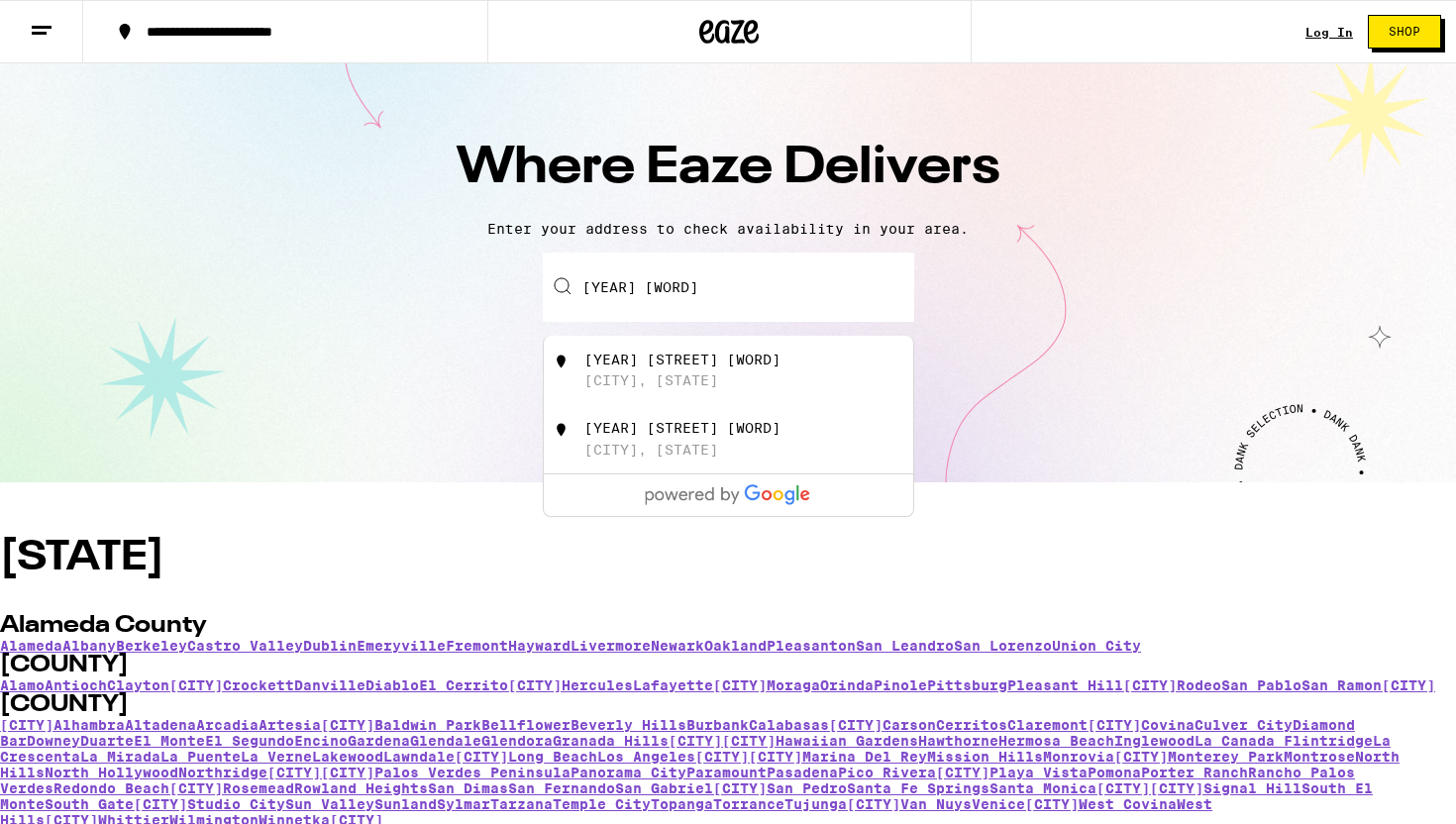 click on "[YEAR] [STREET] [WORD] [CITY], [STATE]" at bounding box center (761, 439) 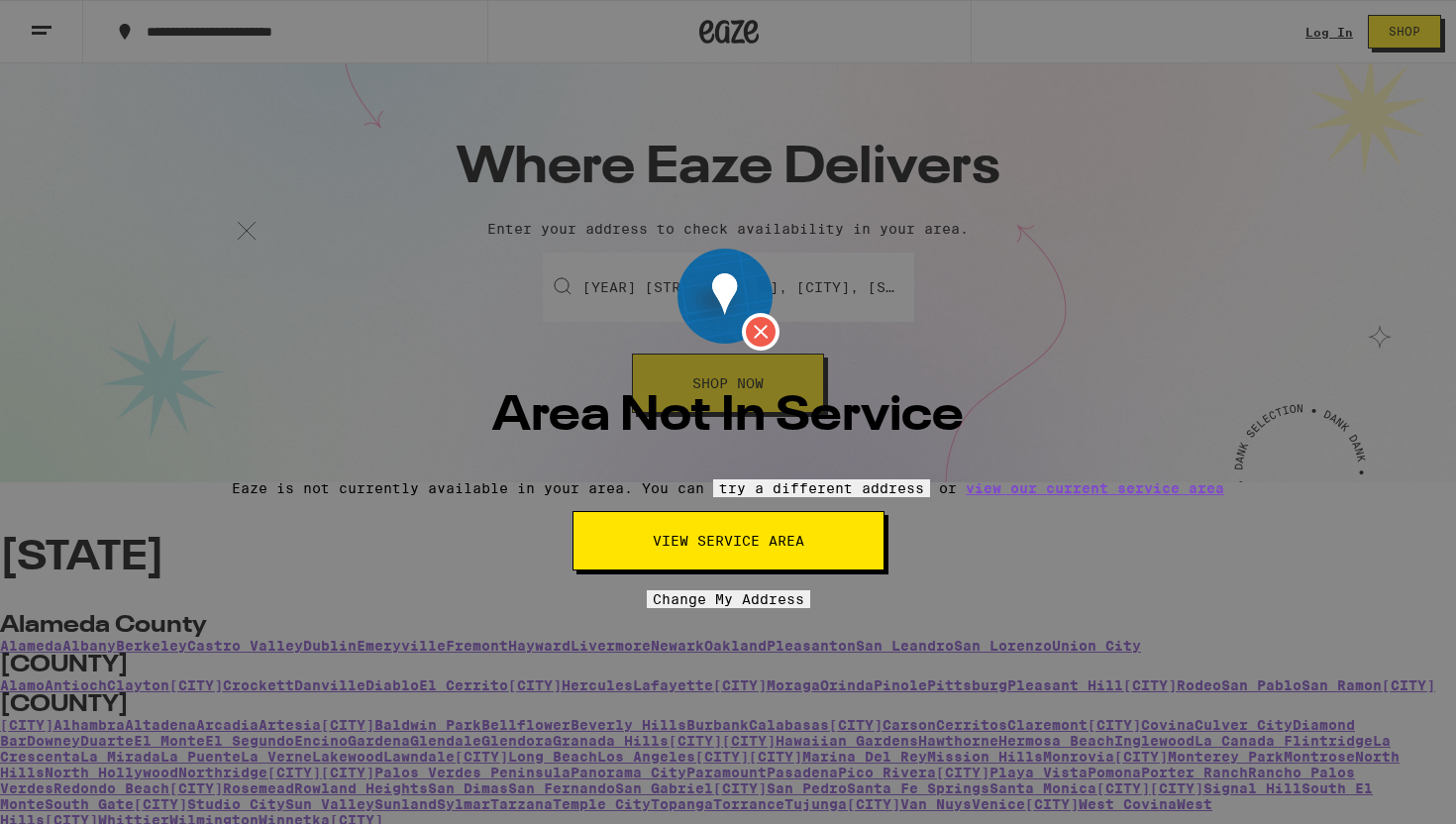 click on "[WORD] Not In Service Eaze is not currently available in your area. You can try a different address or view our current service area View Service Area Change My Address" at bounding box center [728, 412] 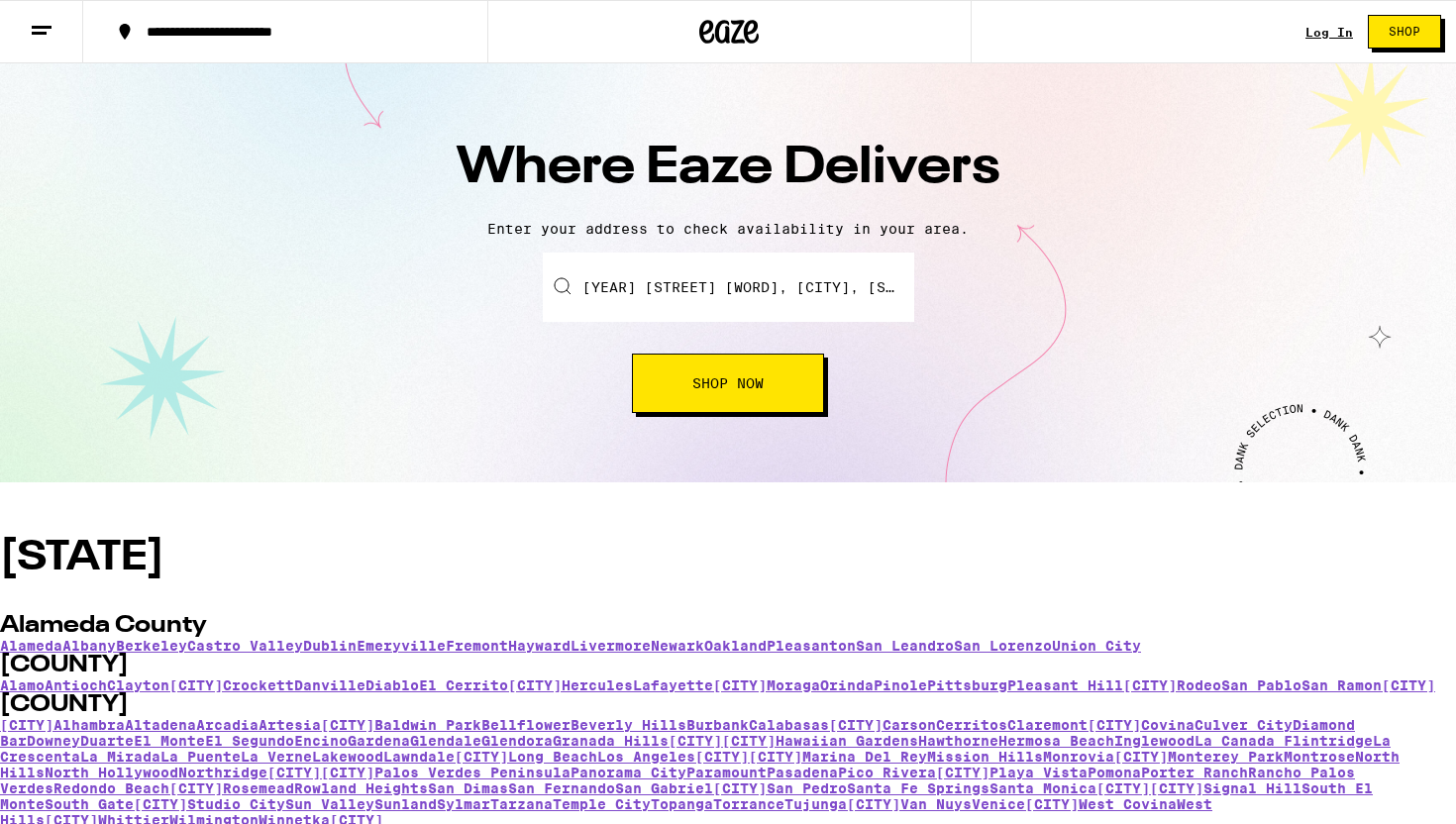 click on "[YEAR] [STREET] [WORD], [CITY], [STATE]" at bounding box center [728, 287] 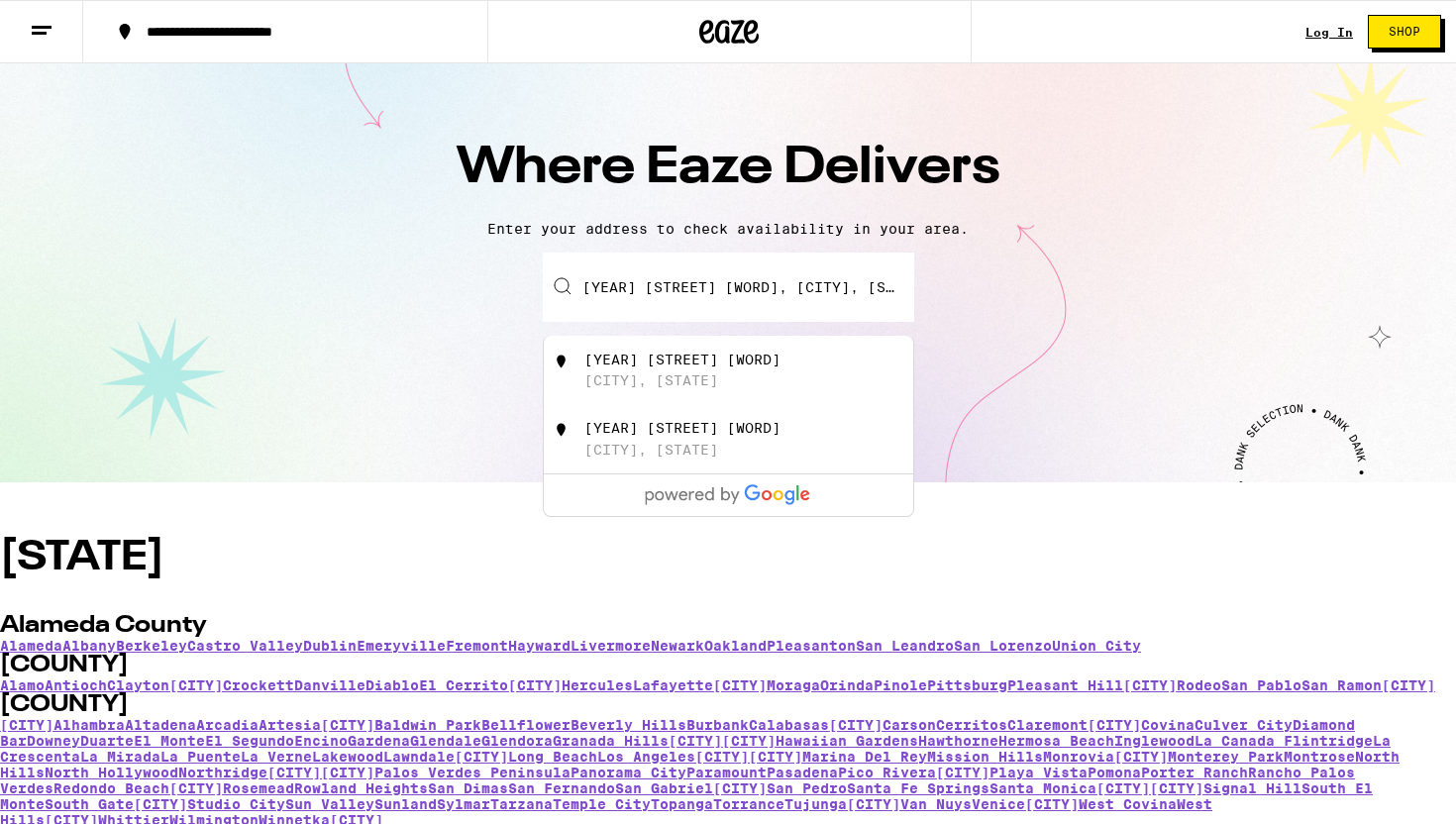 click on "[YEAR] [STREET] [WORD], [CITY], [STATE]" at bounding box center (728, 287) 